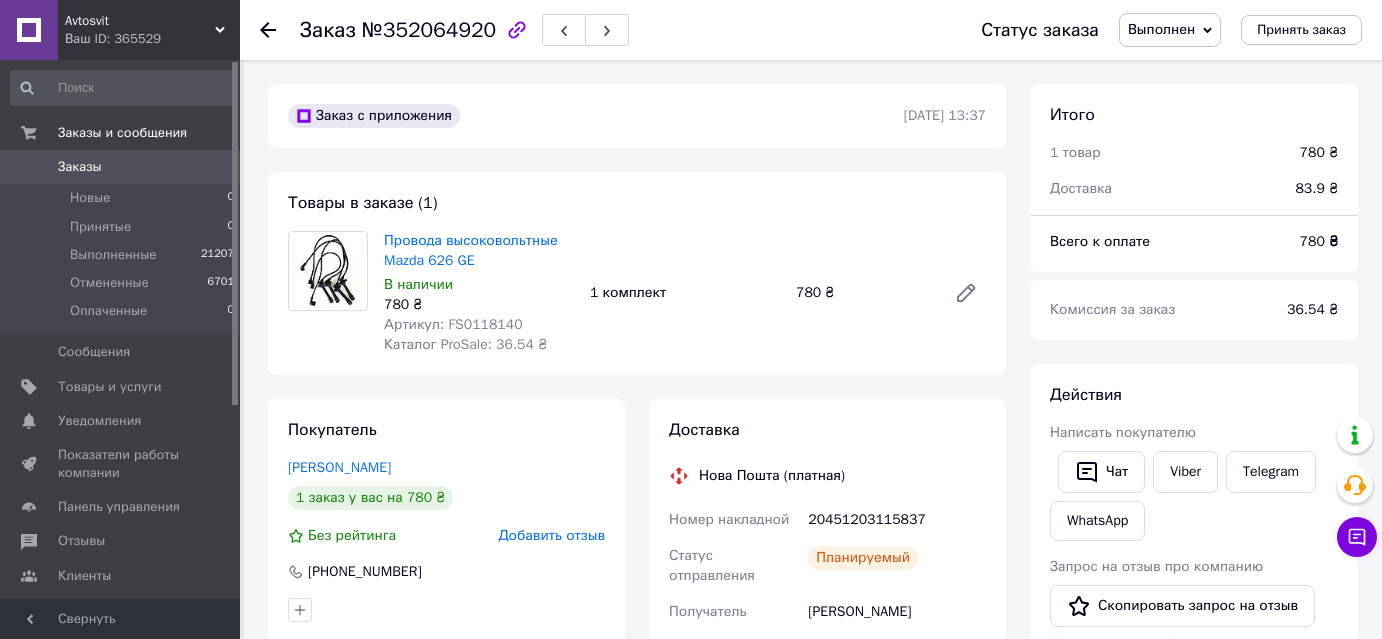 scroll, scrollTop: 0, scrollLeft: 0, axis: both 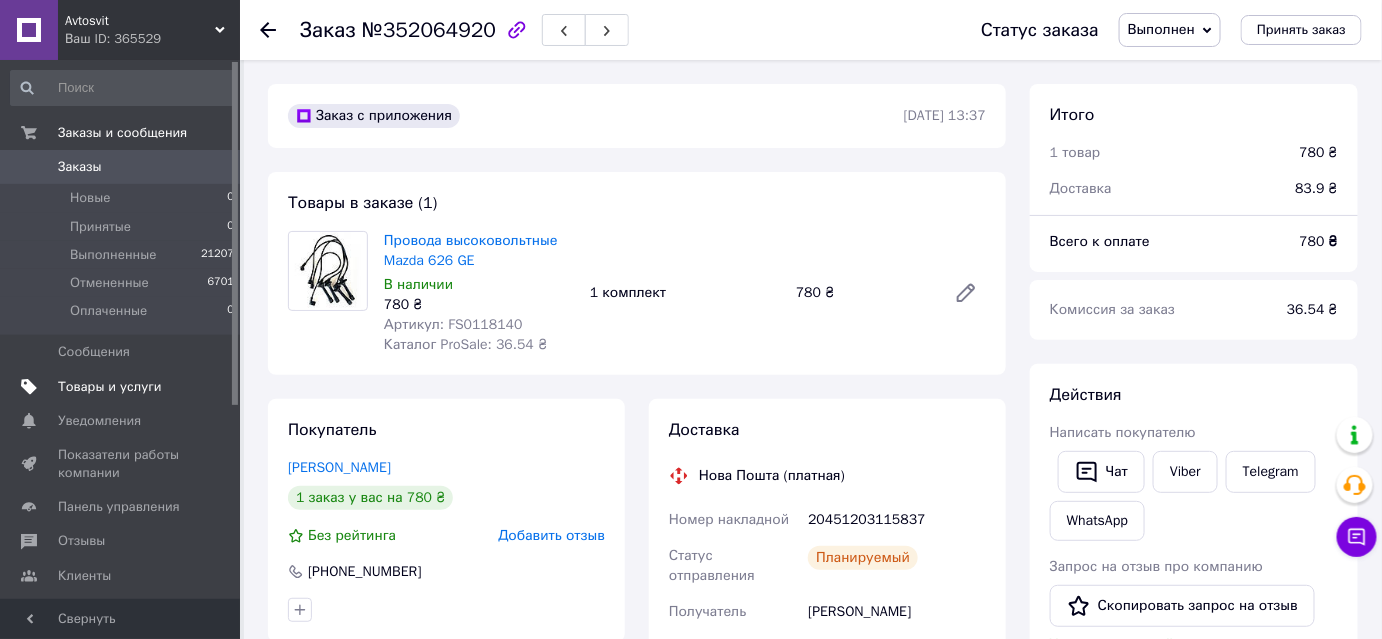 click on "Товары и услуги" at bounding box center [110, 387] 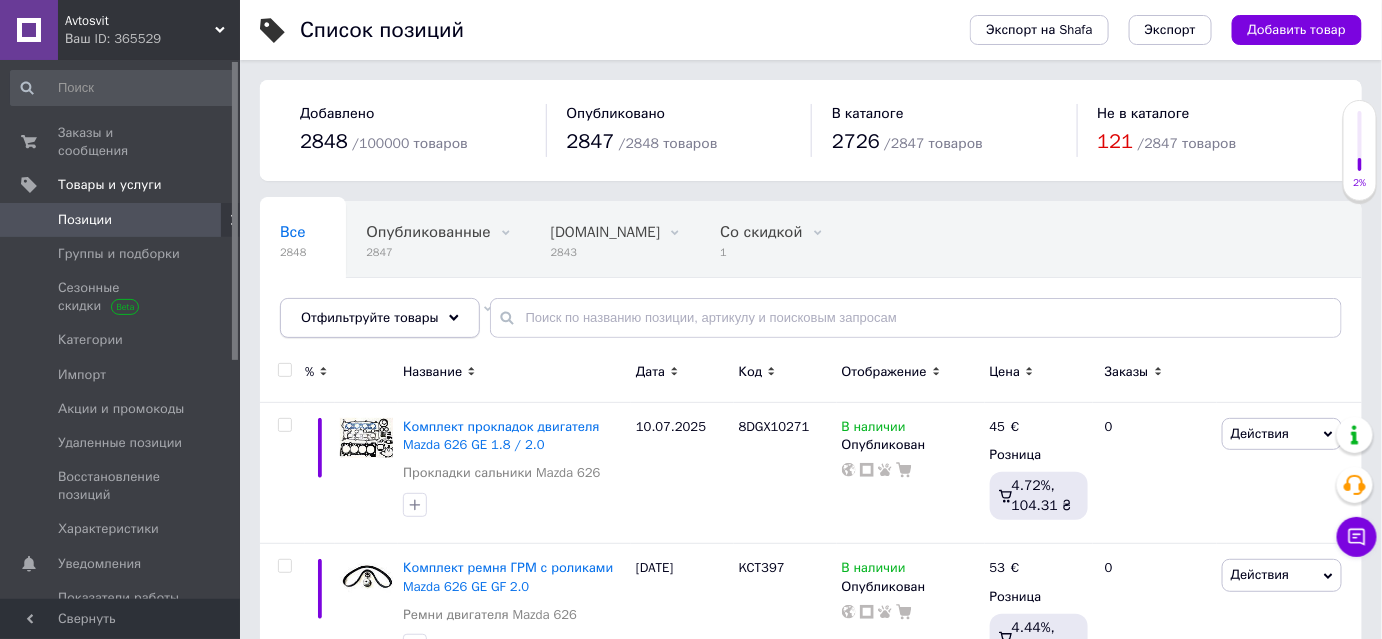 click on "Отфильтруйте товары" at bounding box center [370, 317] 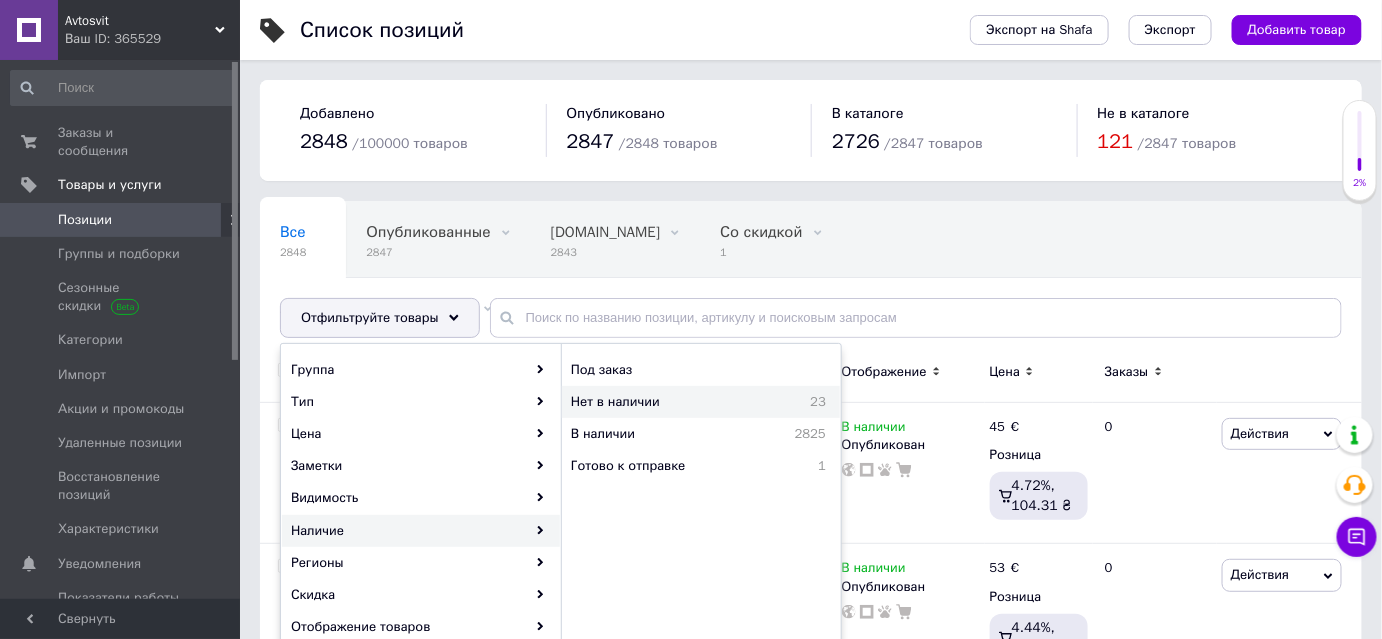 click on "Нет в наличии" at bounding box center [670, 402] 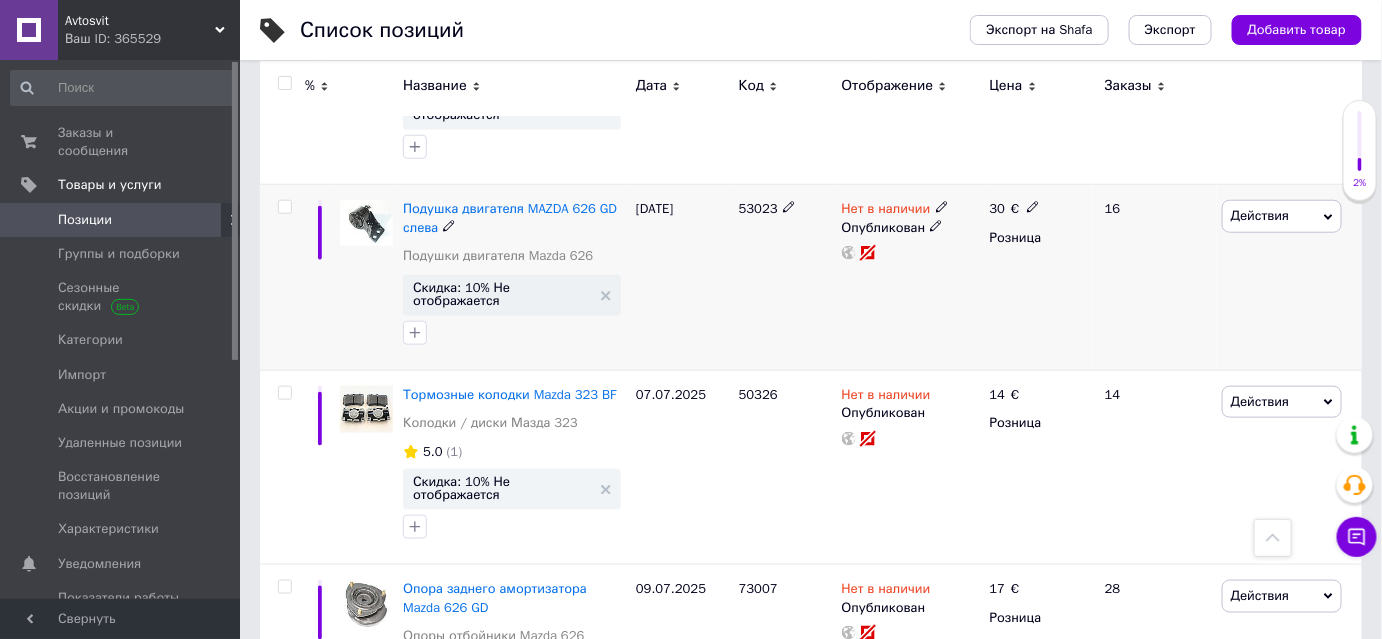 scroll, scrollTop: 3181, scrollLeft: 0, axis: vertical 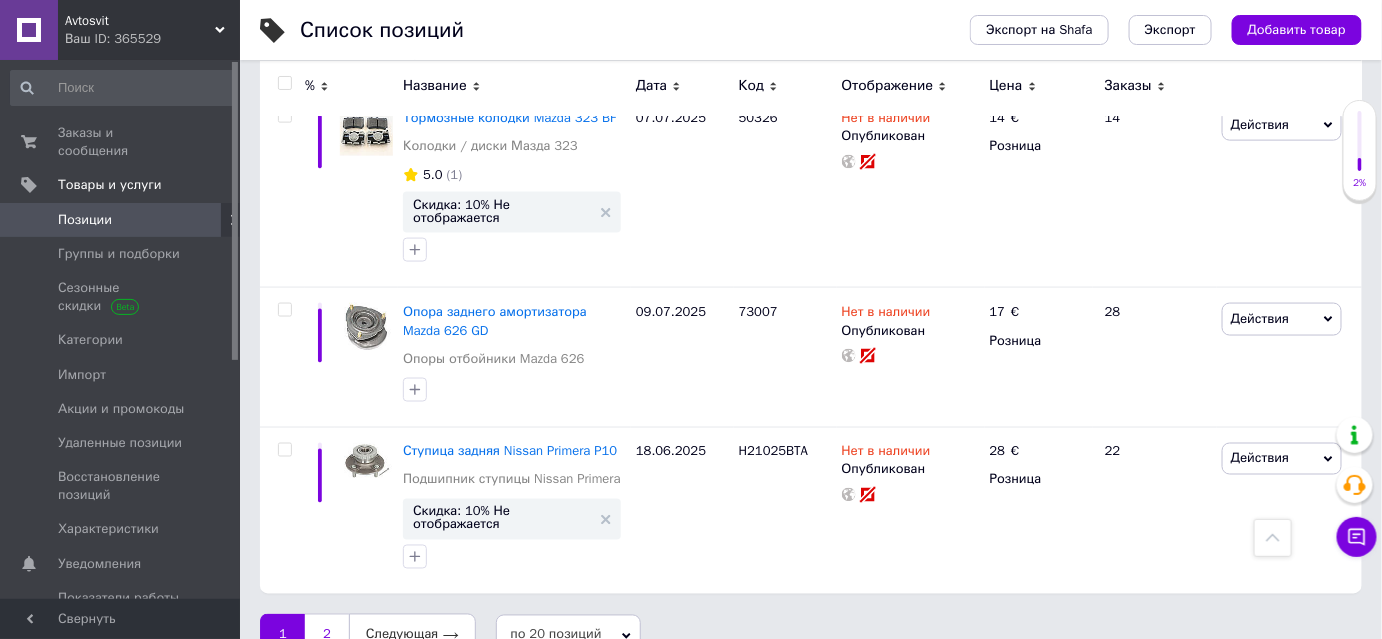 click on "2" at bounding box center [327, 635] 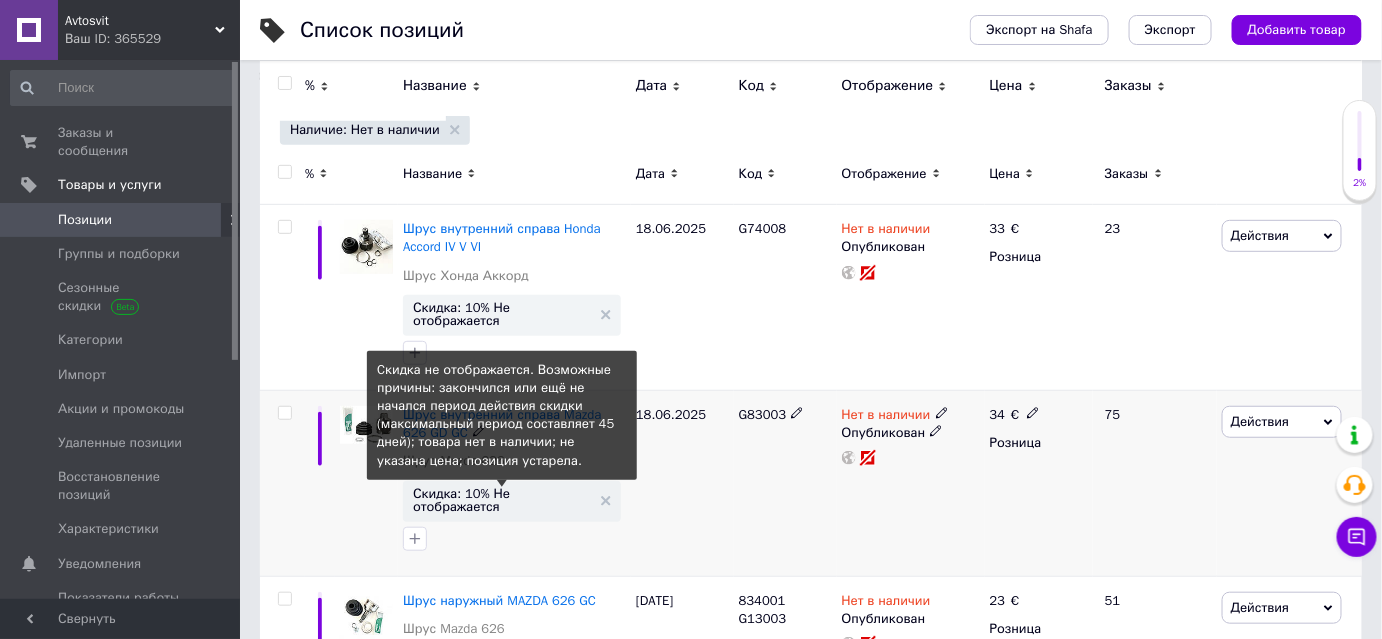 scroll, scrollTop: 415, scrollLeft: 0, axis: vertical 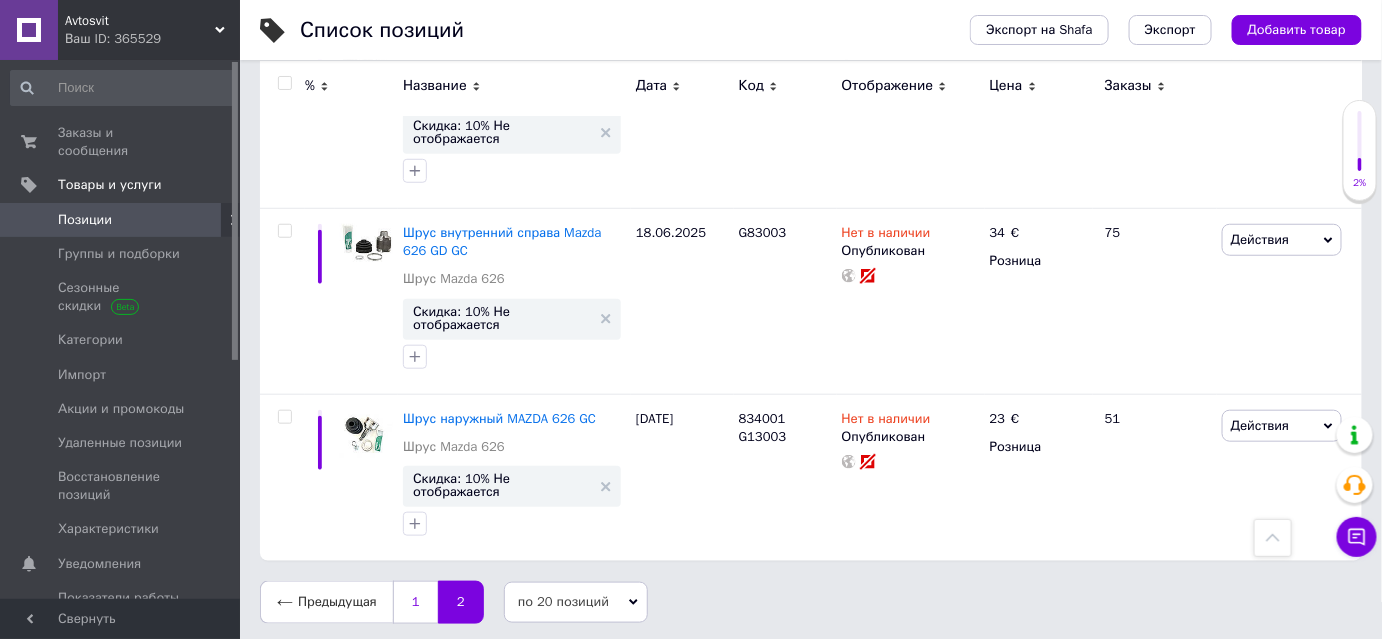 click on "1" at bounding box center (415, 602) 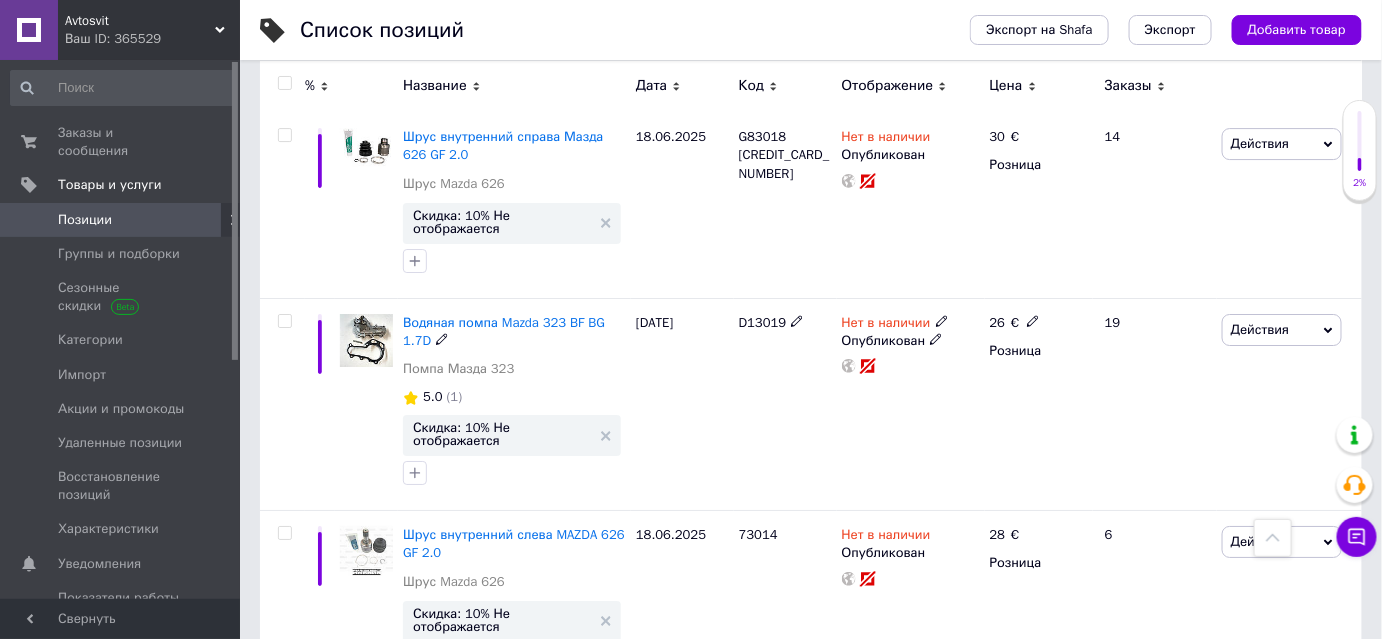 scroll, scrollTop: 2233, scrollLeft: 0, axis: vertical 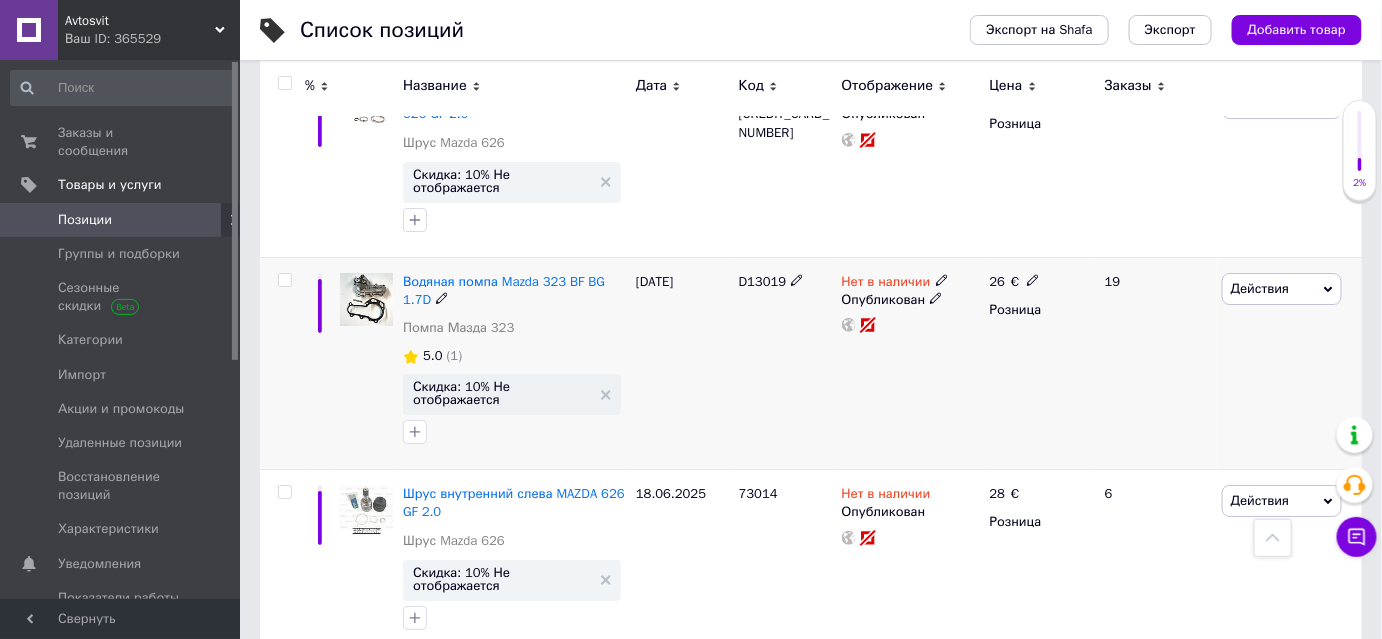 click 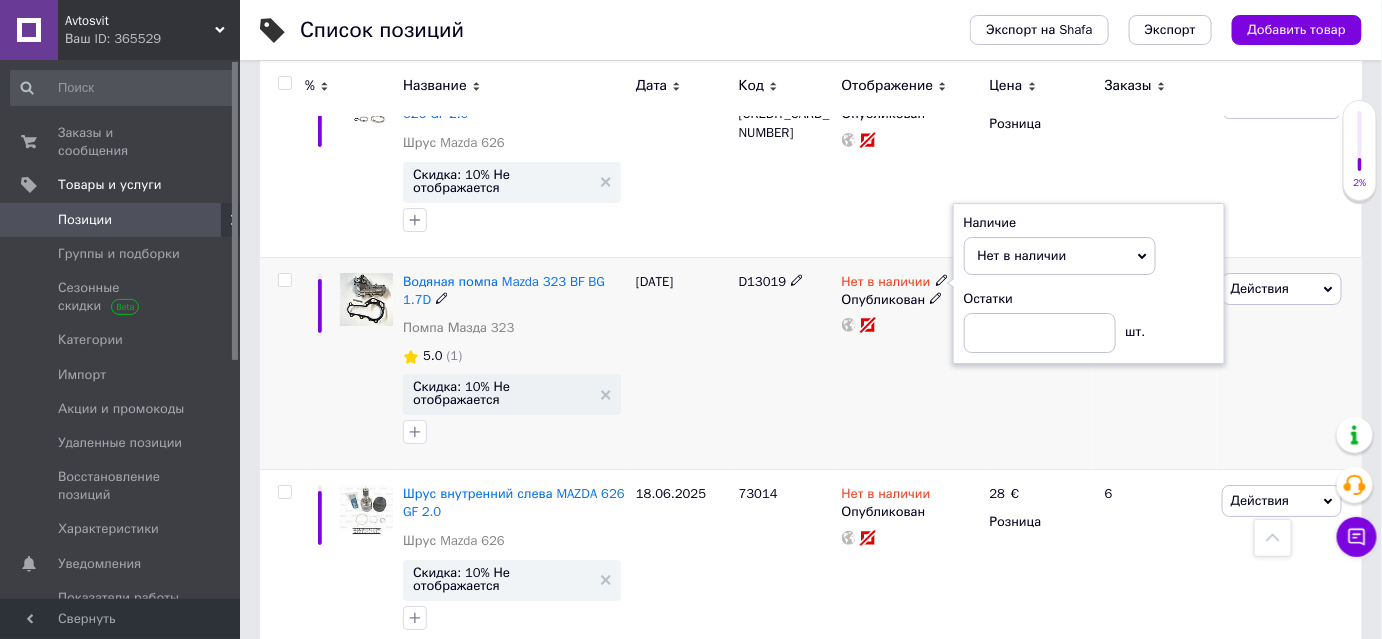 click on "D13019" at bounding box center (785, 363) 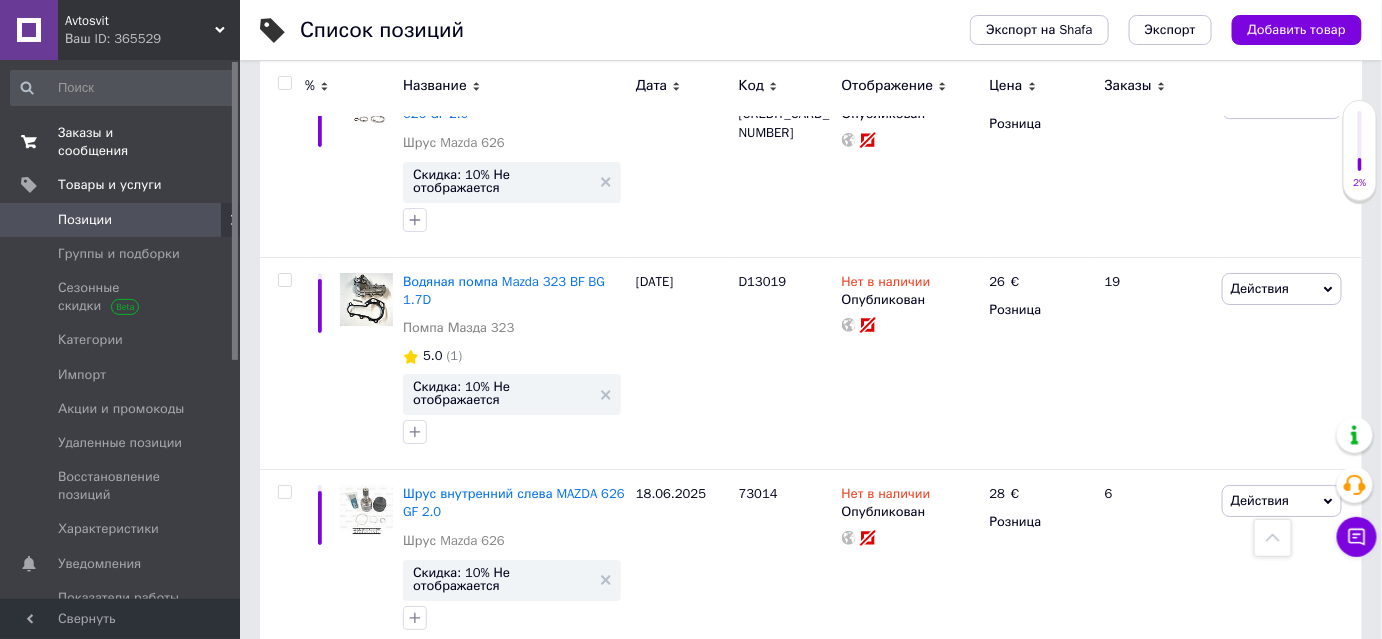 click on "Заказы и сообщения" at bounding box center (121, 142) 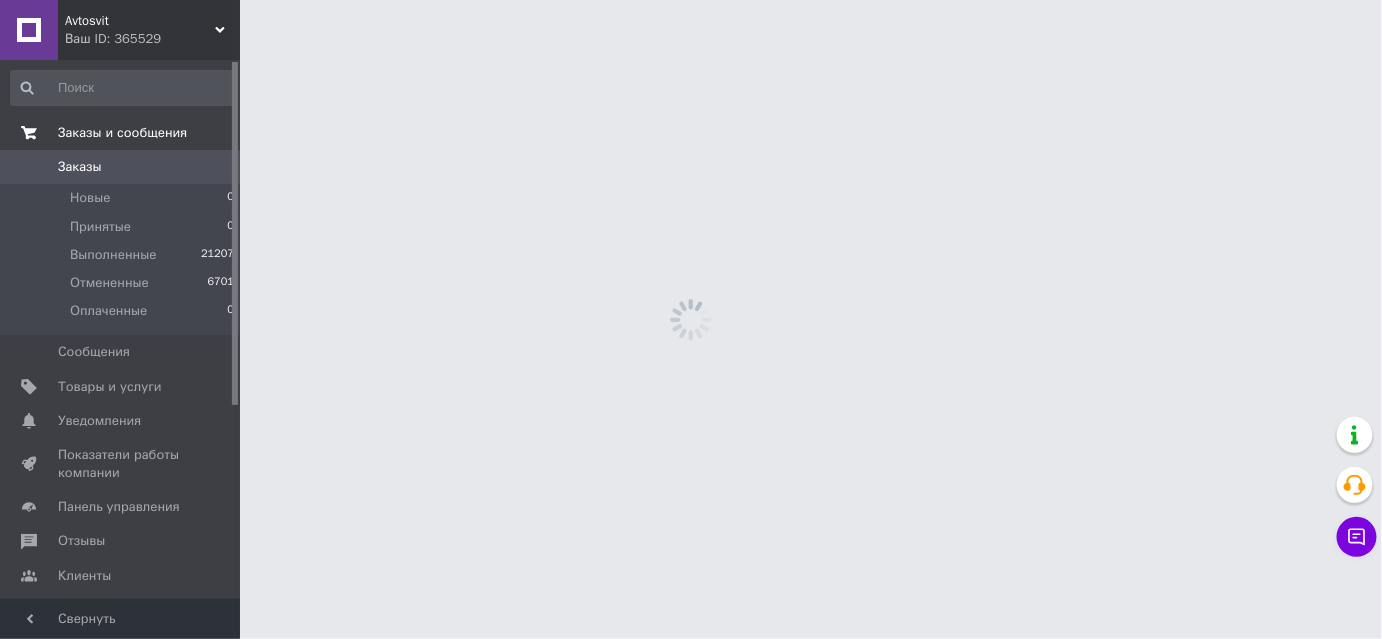 scroll, scrollTop: 0, scrollLeft: 0, axis: both 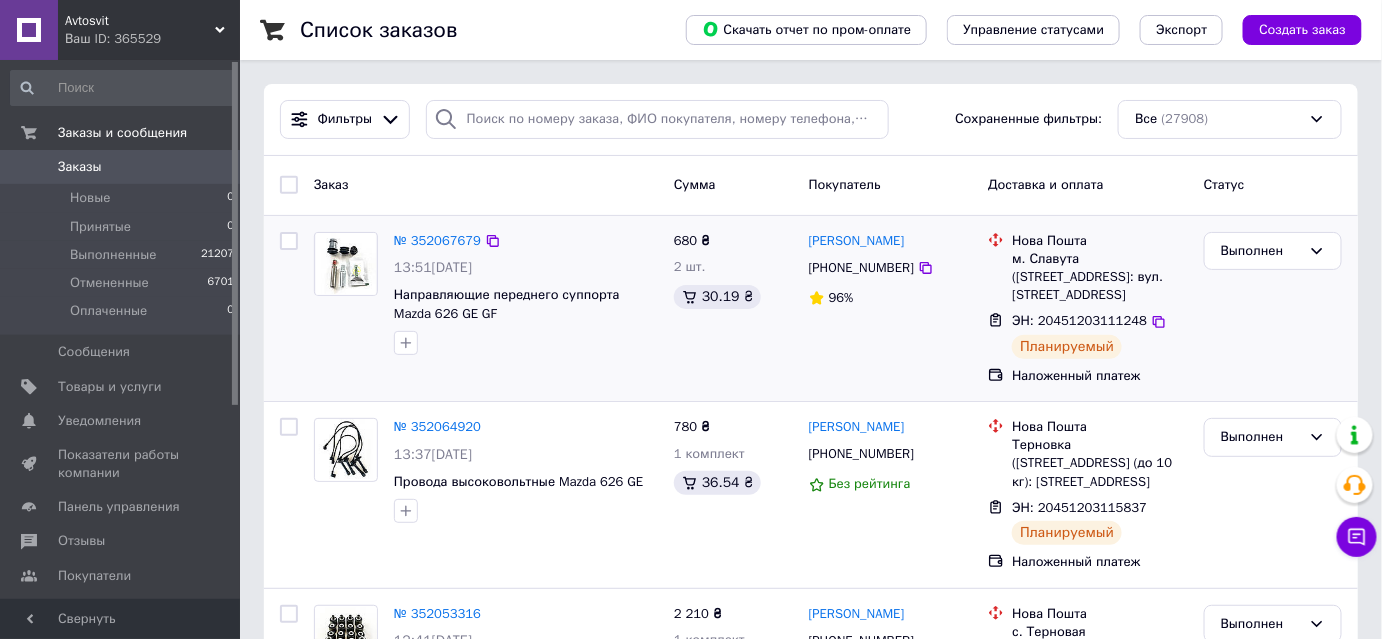 click at bounding box center (289, 309) 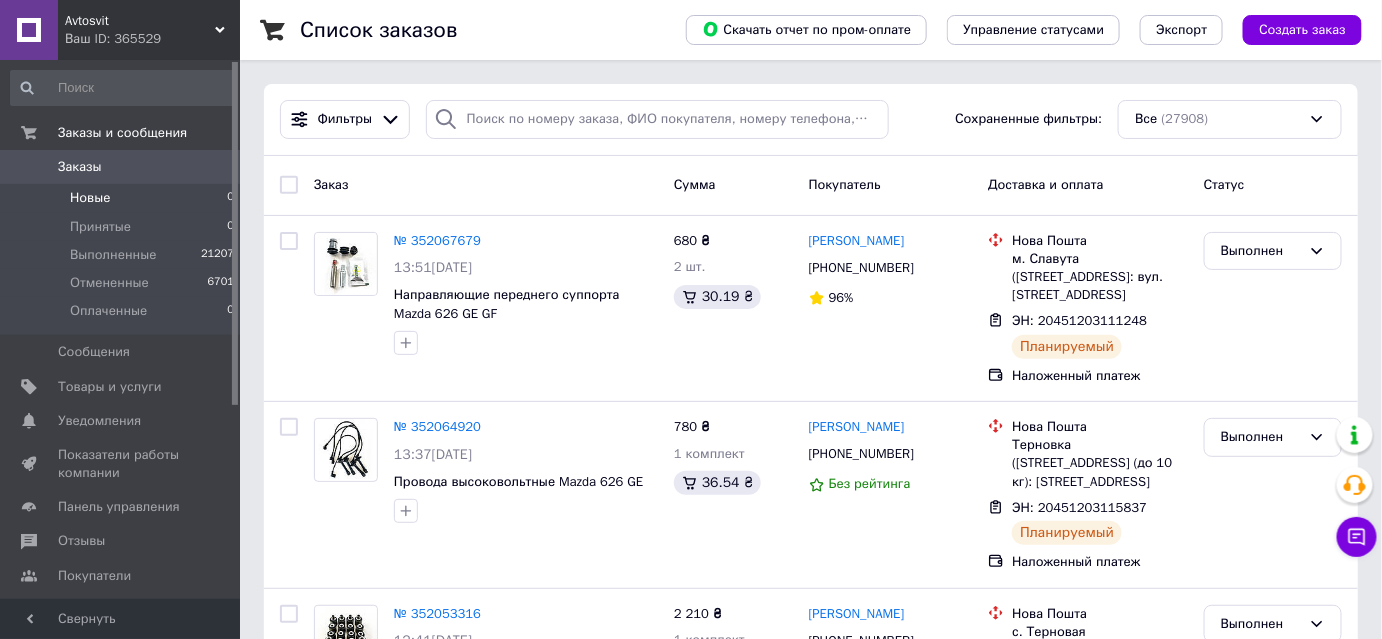 click on "Новые" at bounding box center [90, 198] 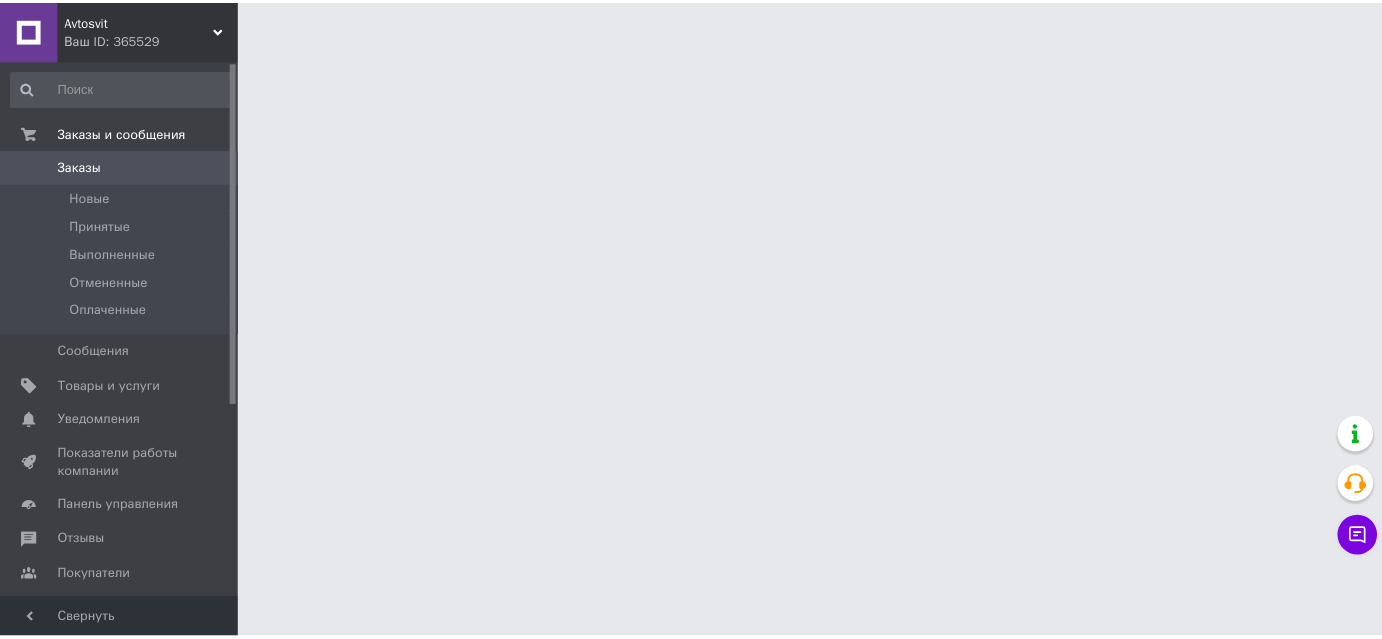 scroll, scrollTop: 0, scrollLeft: 0, axis: both 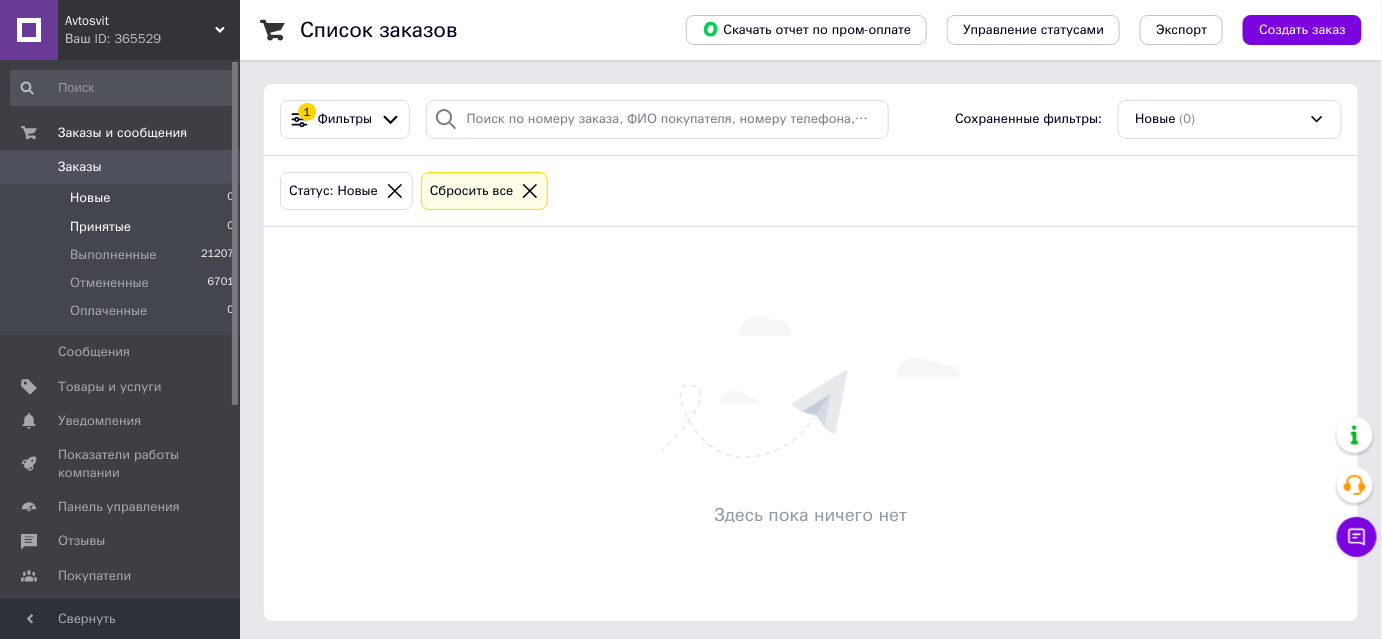 click on "Принятые" at bounding box center [100, 227] 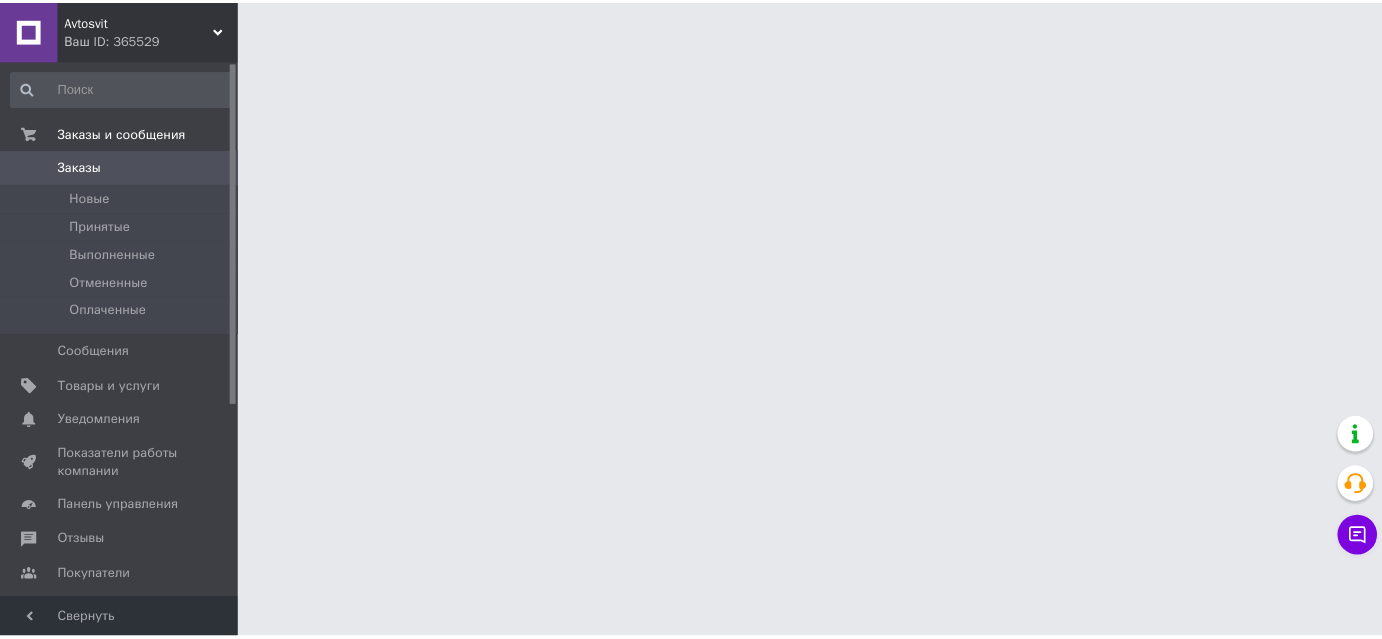 scroll, scrollTop: 0, scrollLeft: 0, axis: both 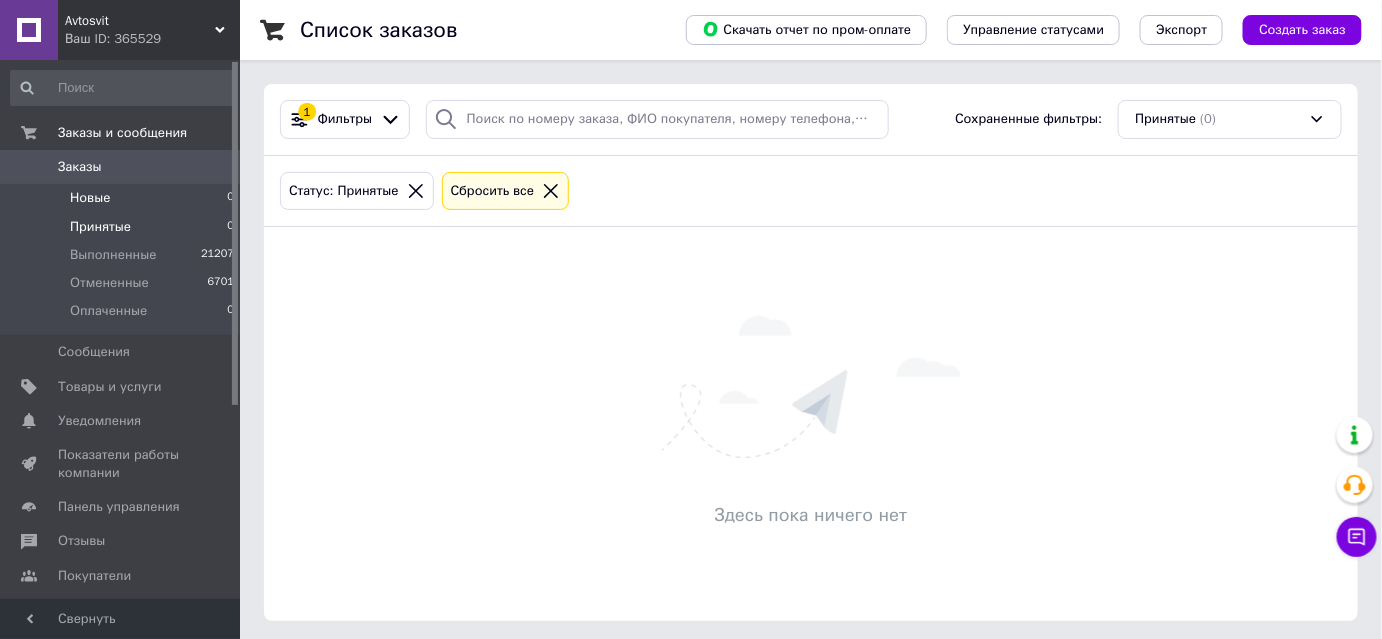 click on "Новые 0" at bounding box center (123, 198) 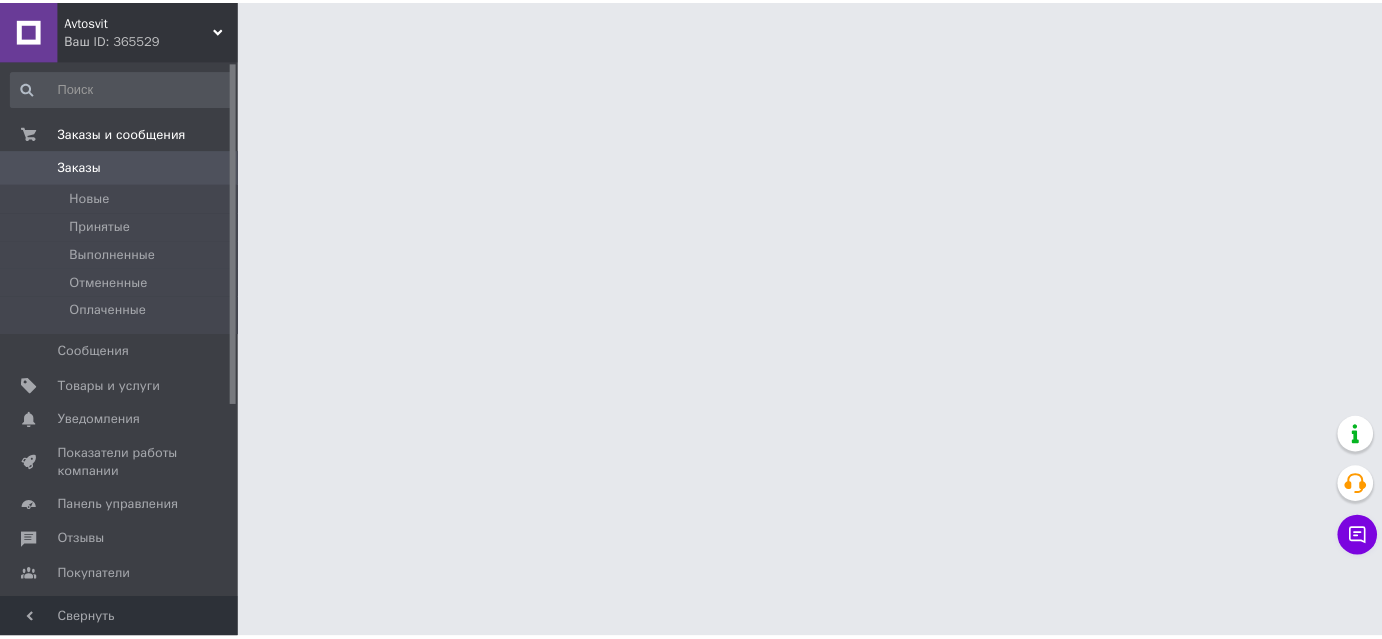 scroll, scrollTop: 0, scrollLeft: 0, axis: both 